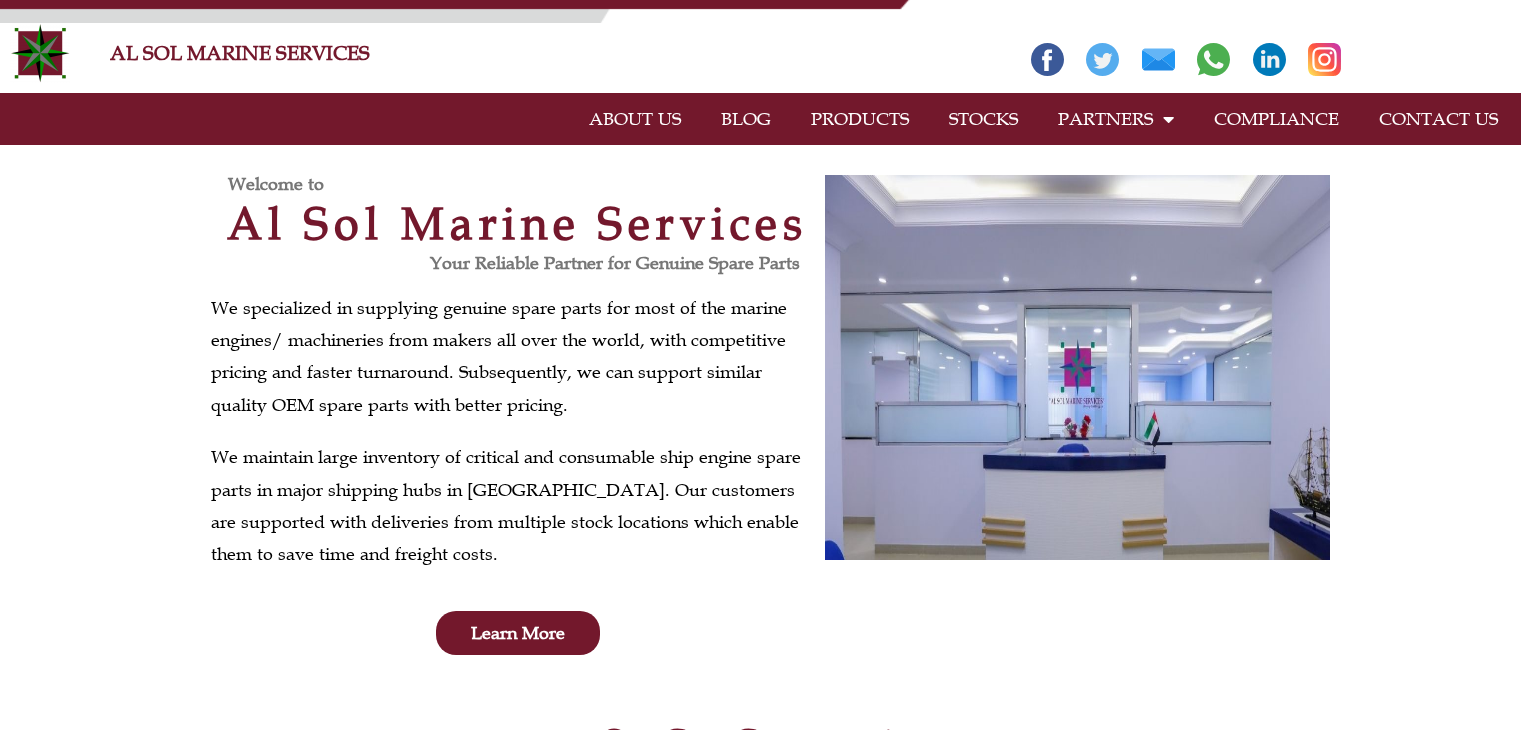 scroll, scrollTop: 0, scrollLeft: 0, axis: both 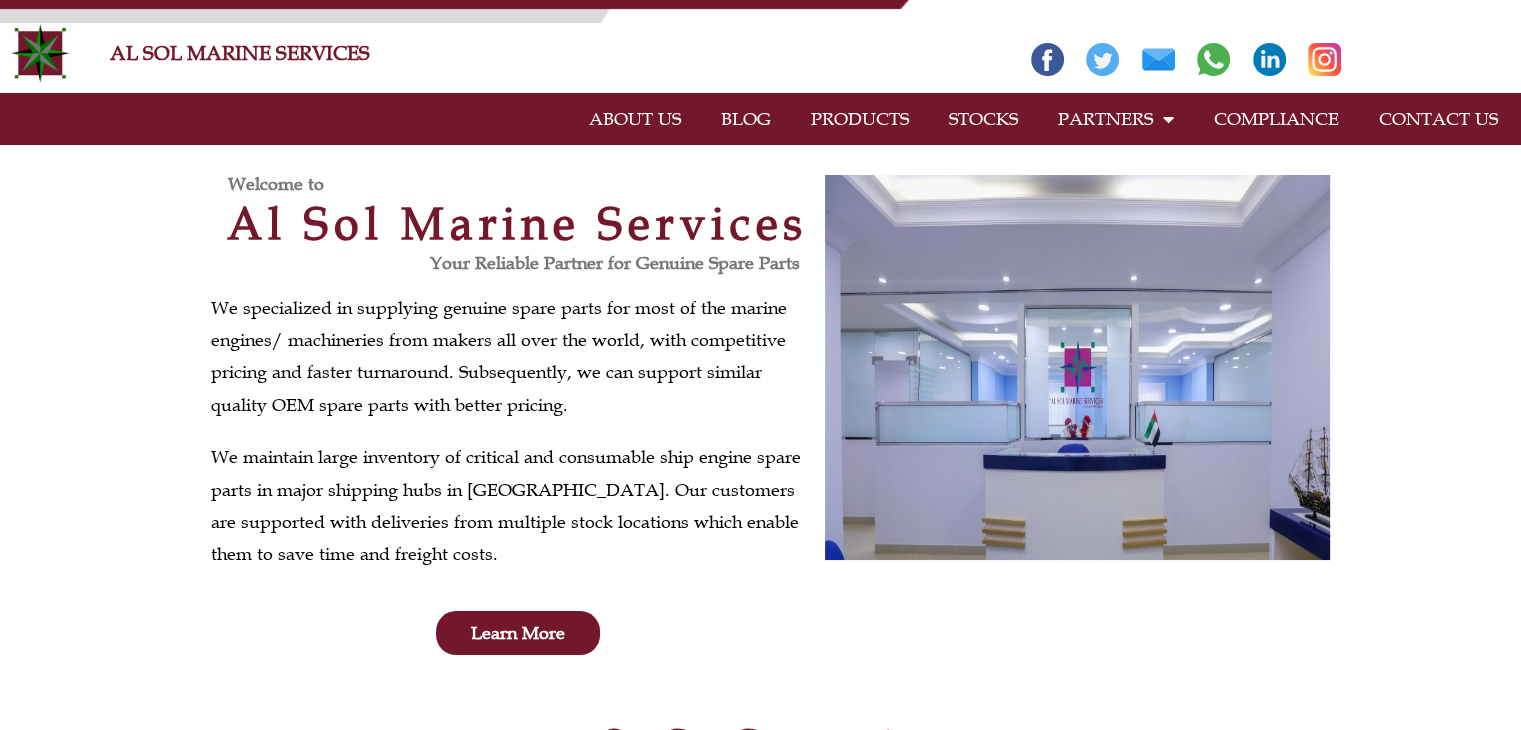 click on "ABOUT US" 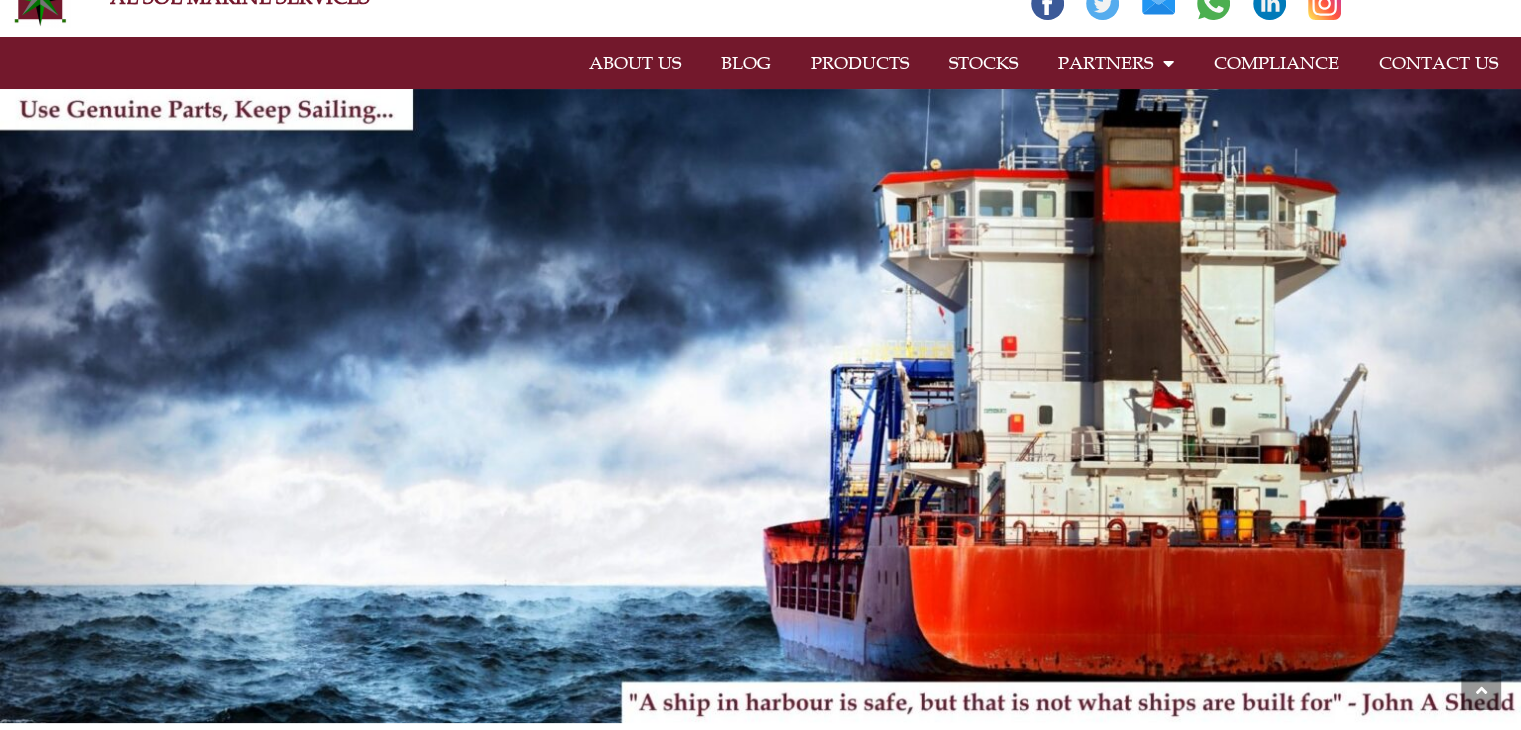 scroll, scrollTop: 0, scrollLeft: 0, axis: both 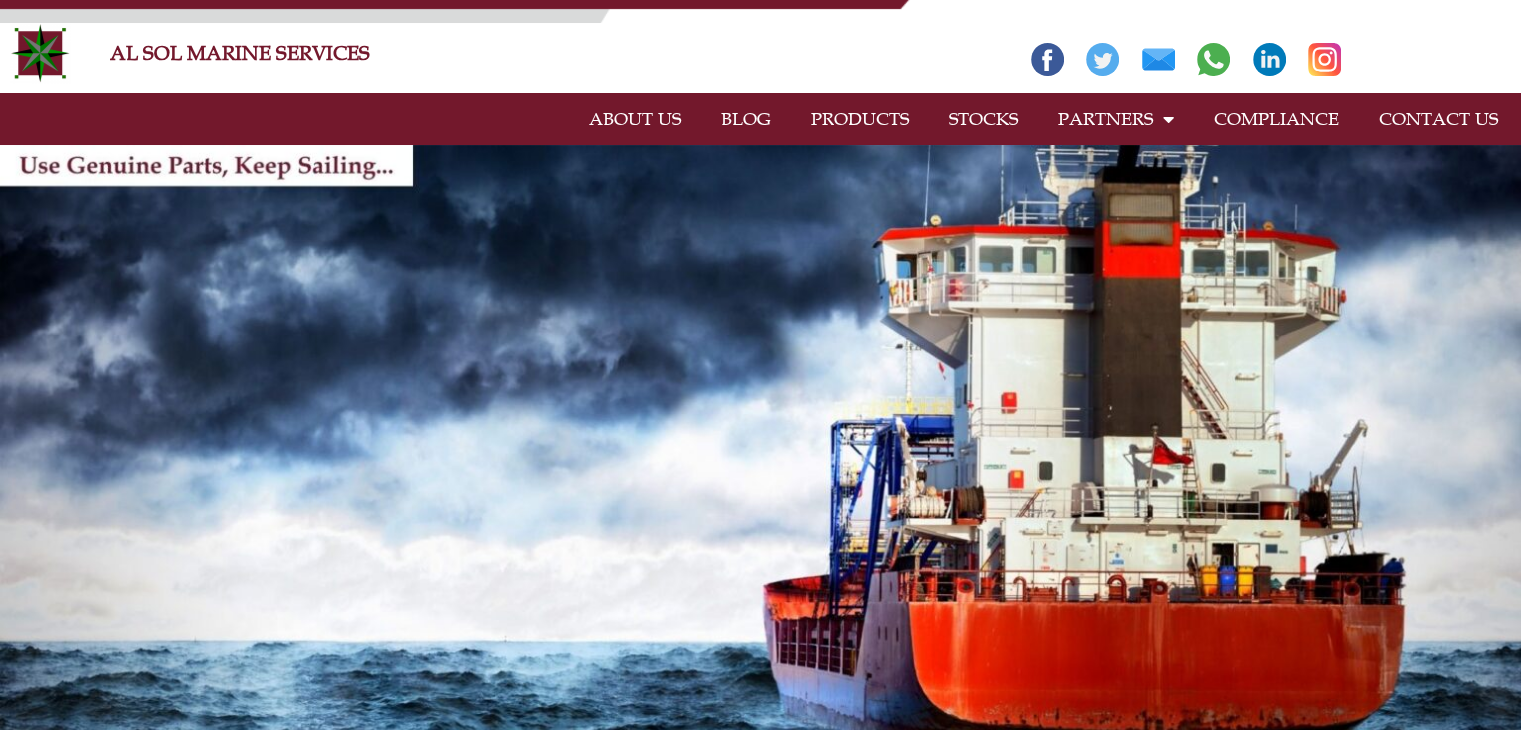 click on "PRODUCTS" 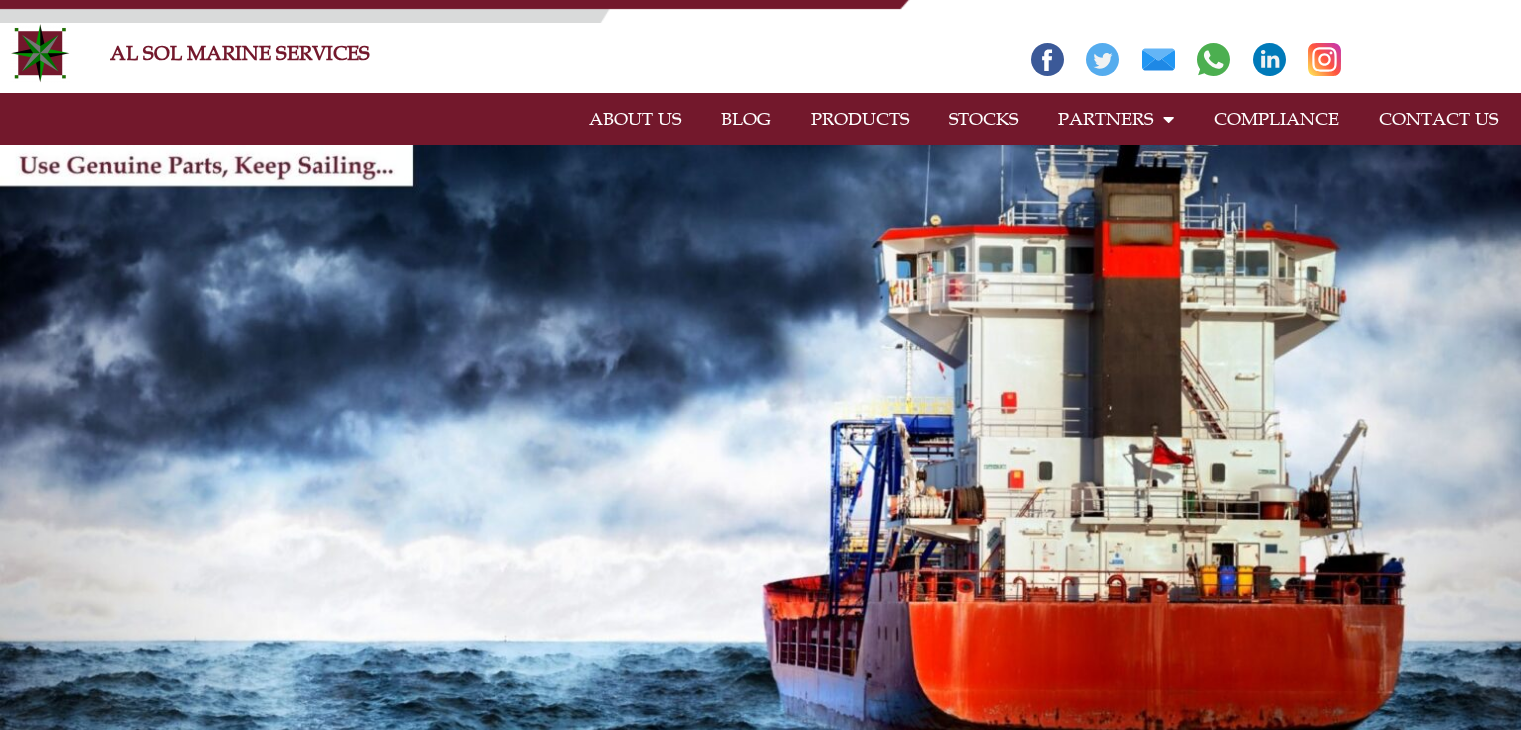 scroll, scrollTop: 0, scrollLeft: 0, axis: both 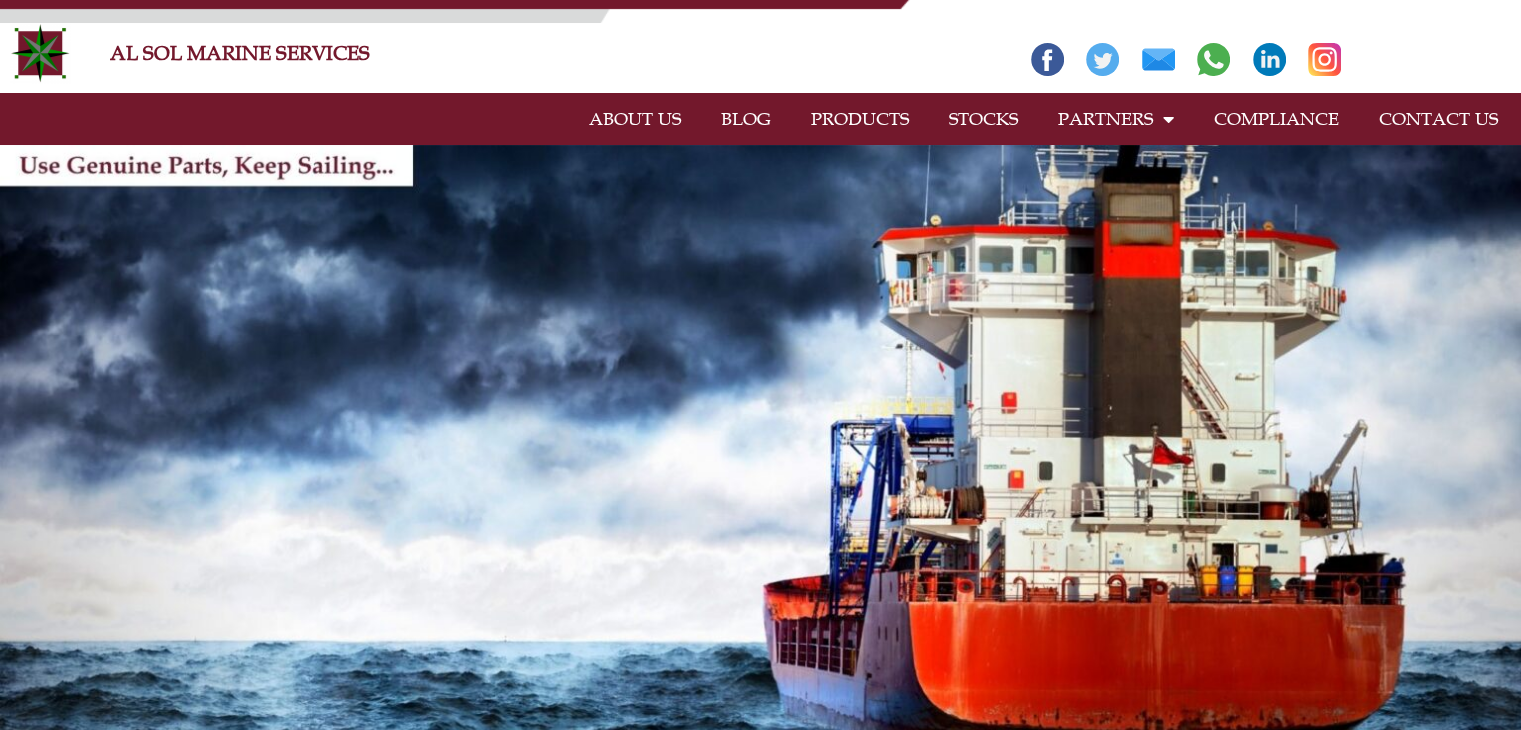 click on "BLOG" 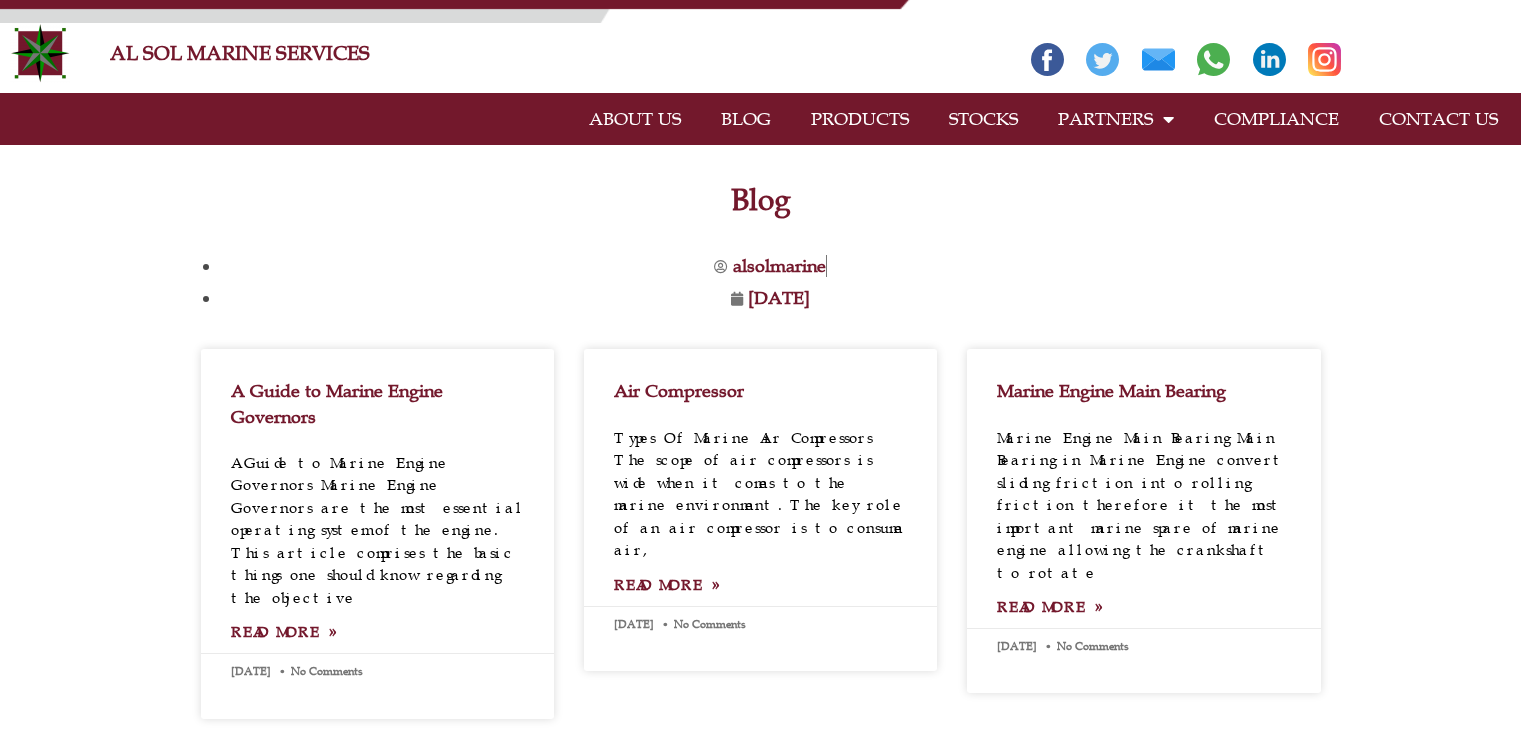 scroll, scrollTop: 0, scrollLeft: 0, axis: both 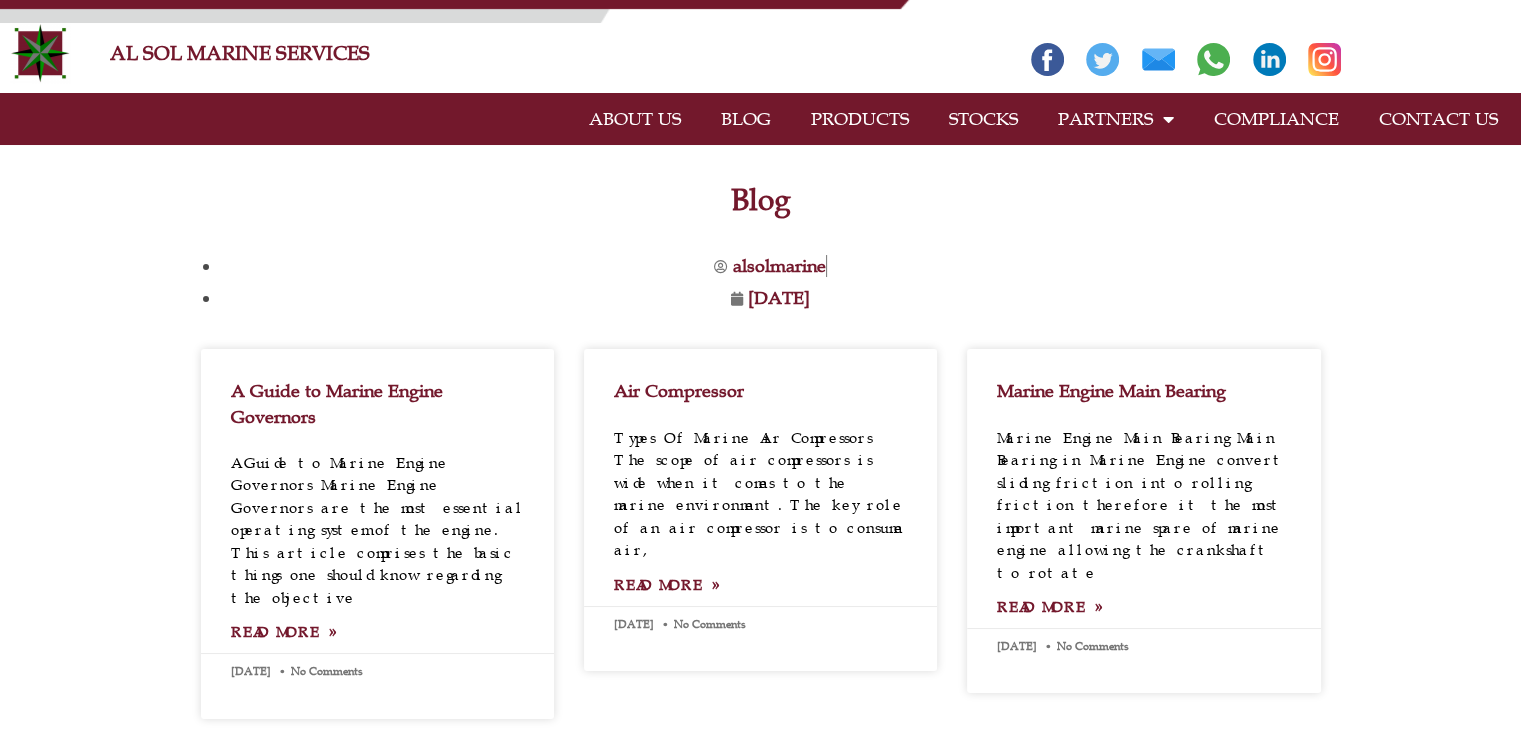click on "ABOUT US" 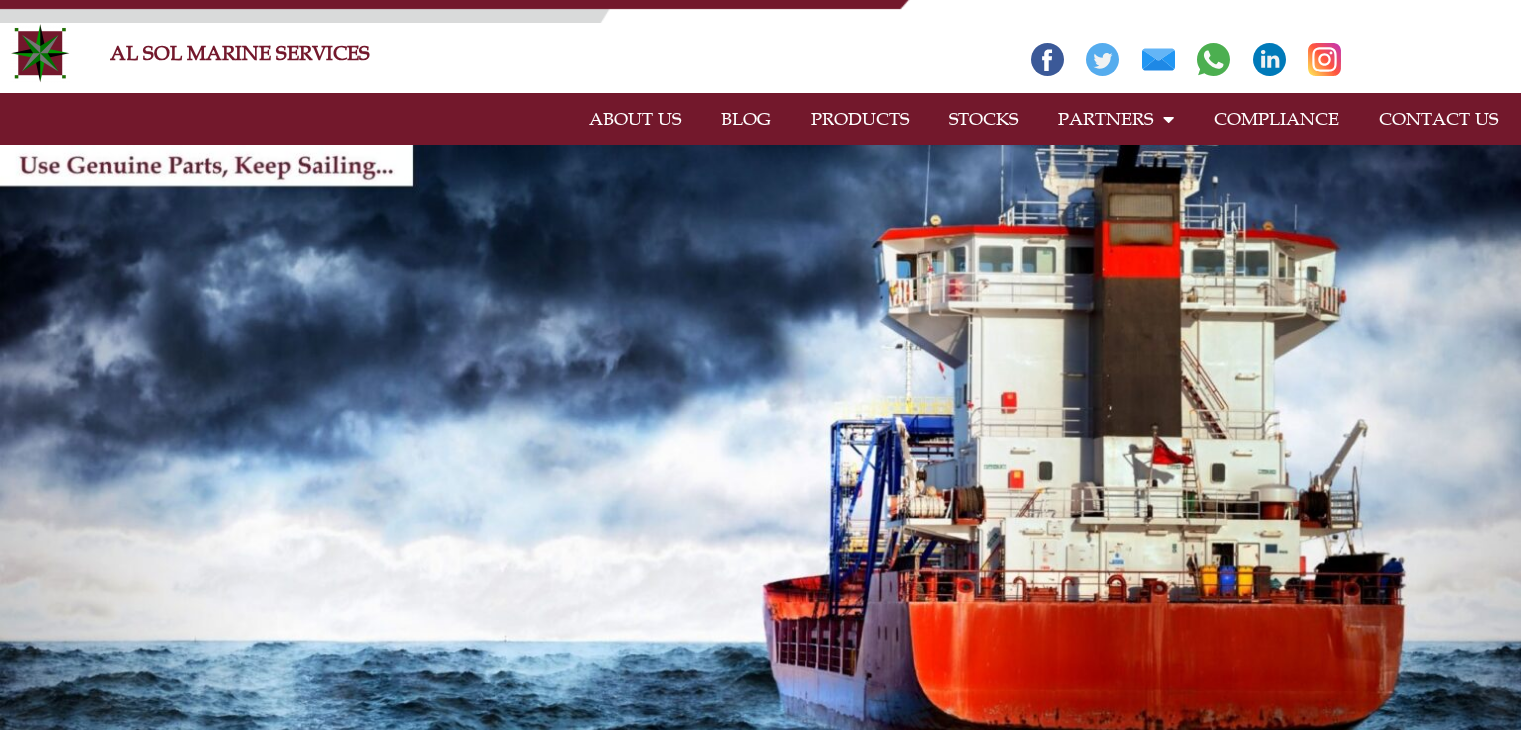 scroll, scrollTop: 0, scrollLeft: 0, axis: both 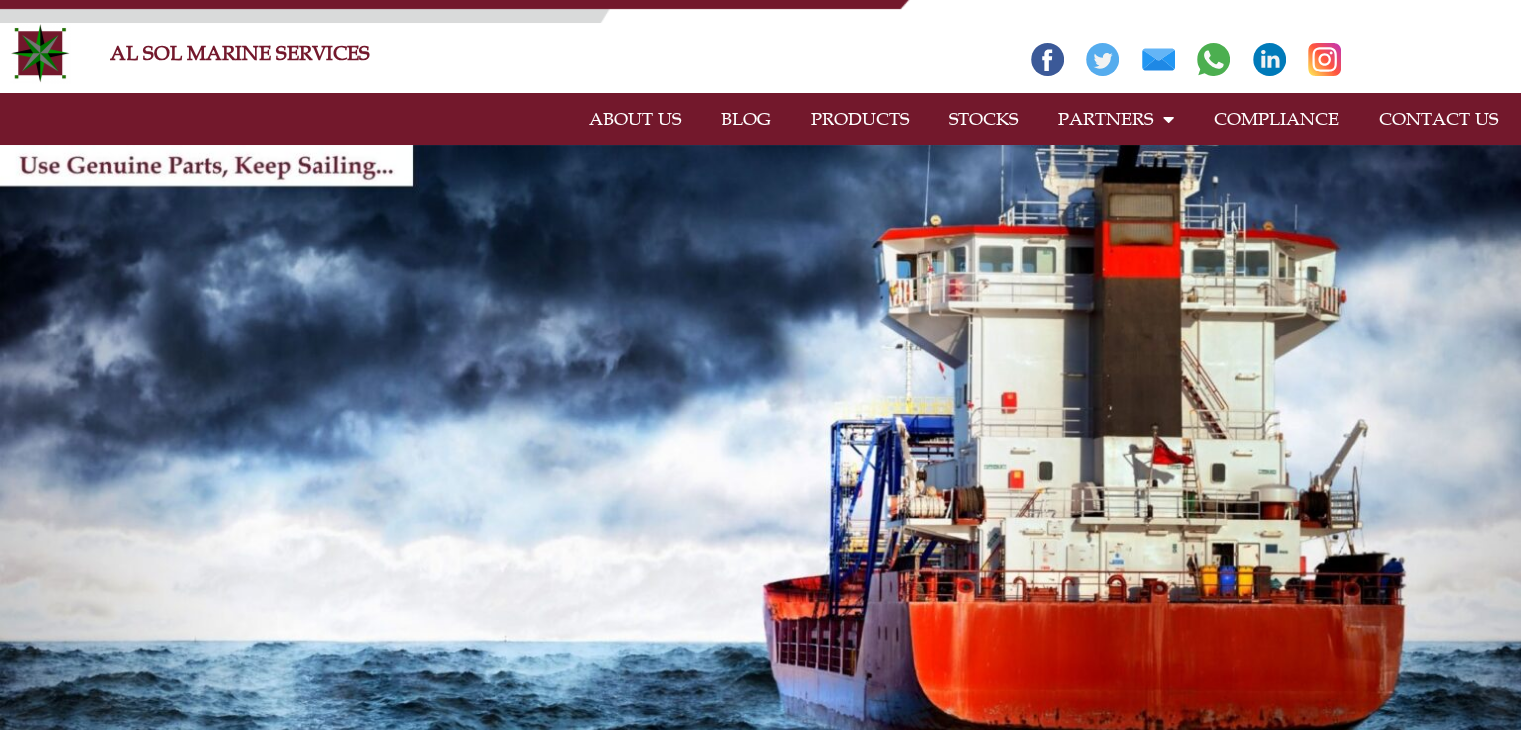 click on "BLOG" 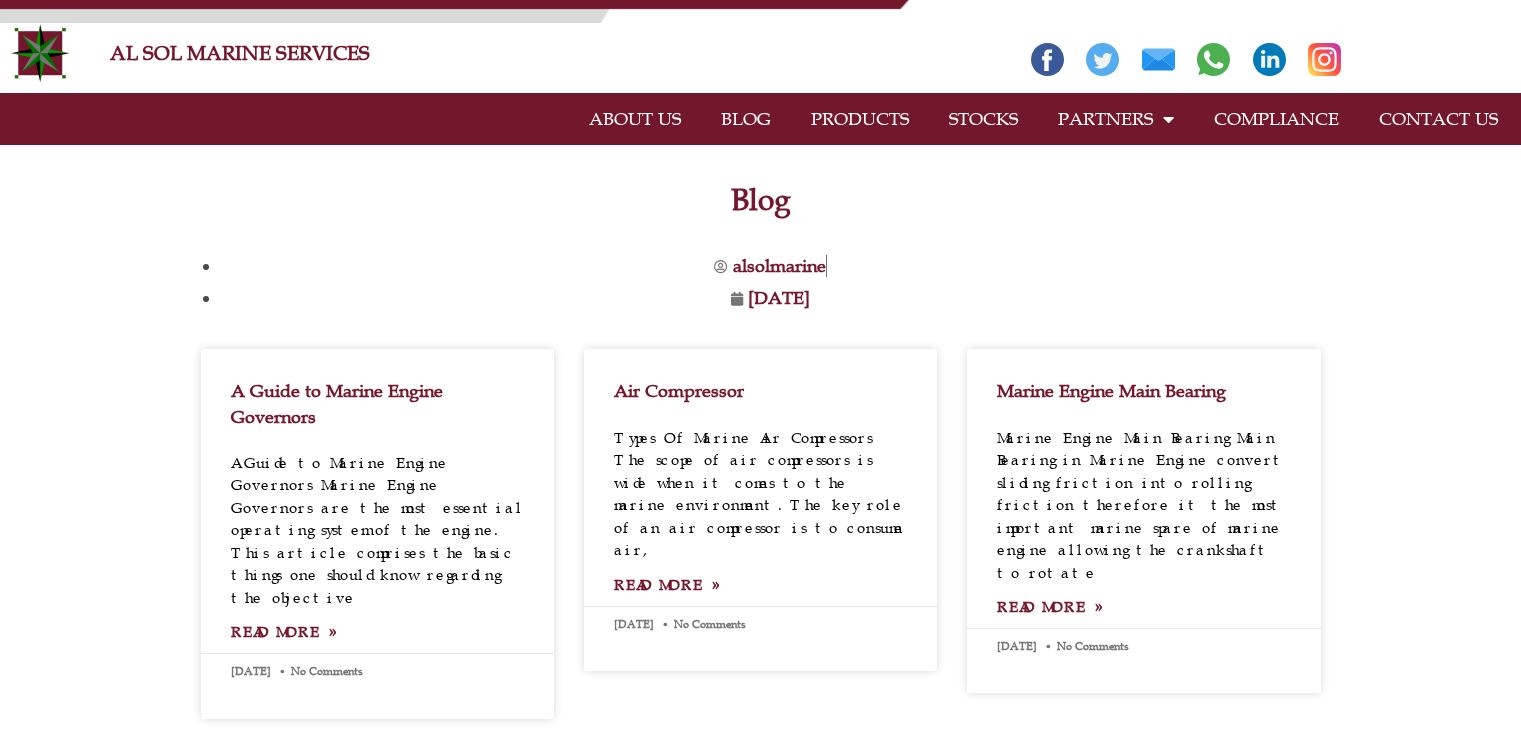 scroll, scrollTop: 0, scrollLeft: 0, axis: both 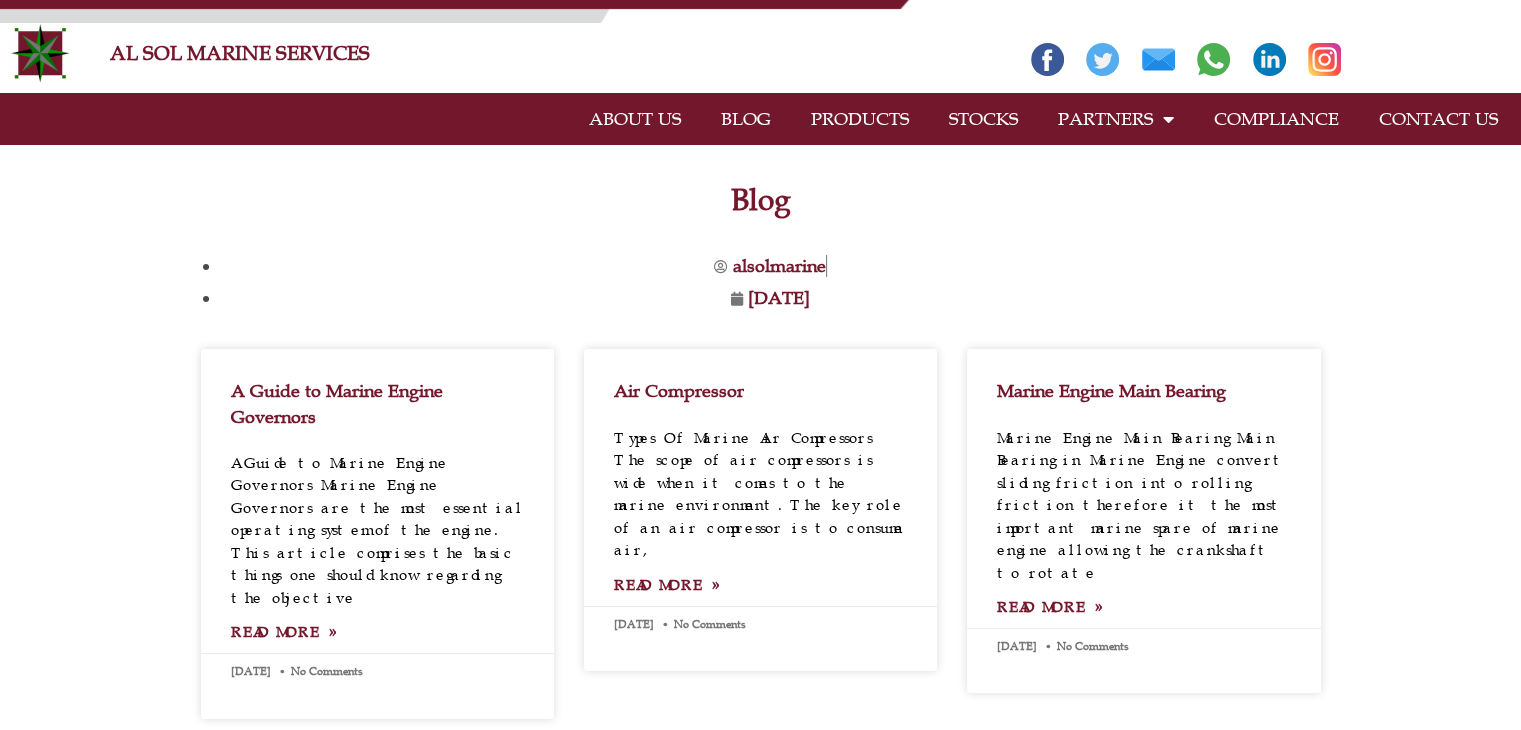 click on "STOCKS" 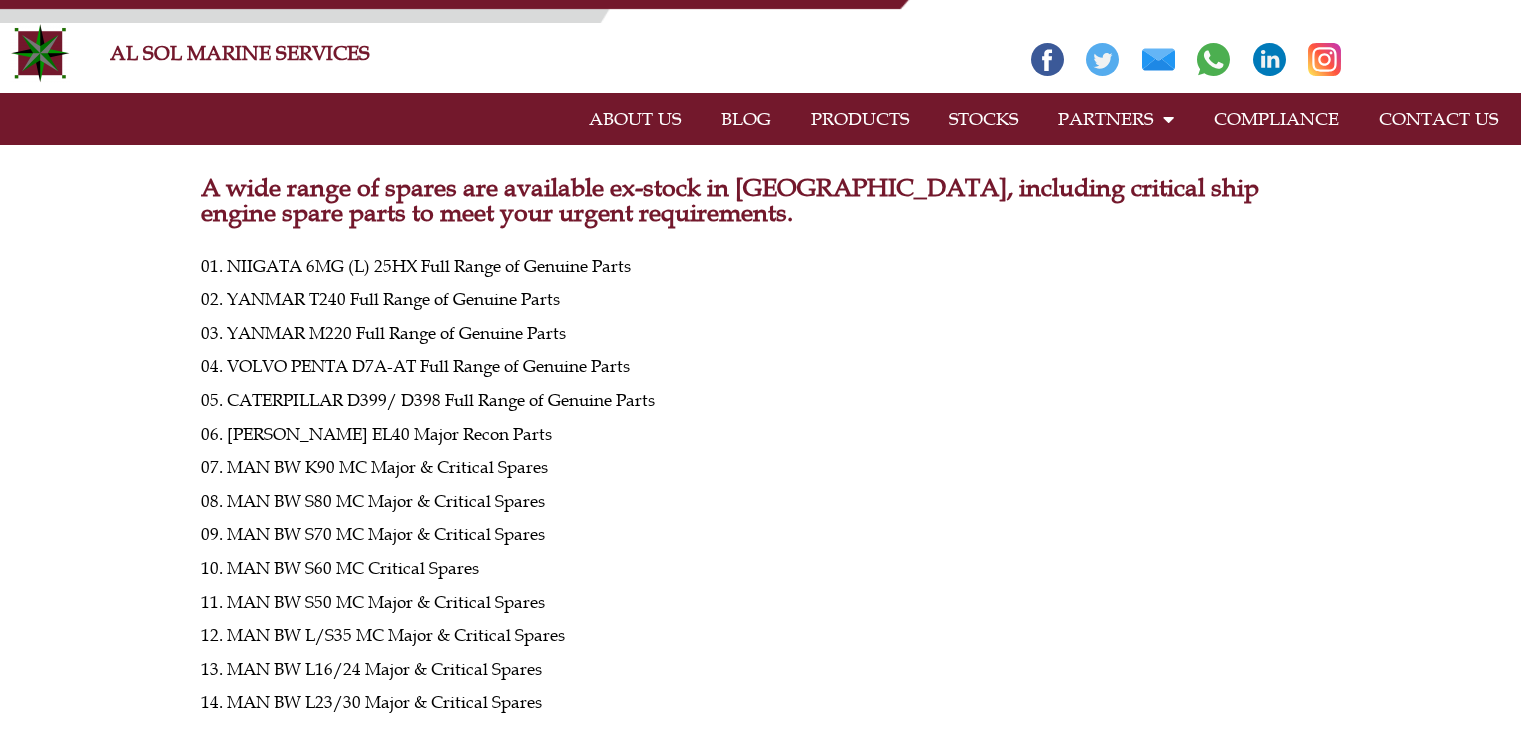 scroll, scrollTop: 0, scrollLeft: 0, axis: both 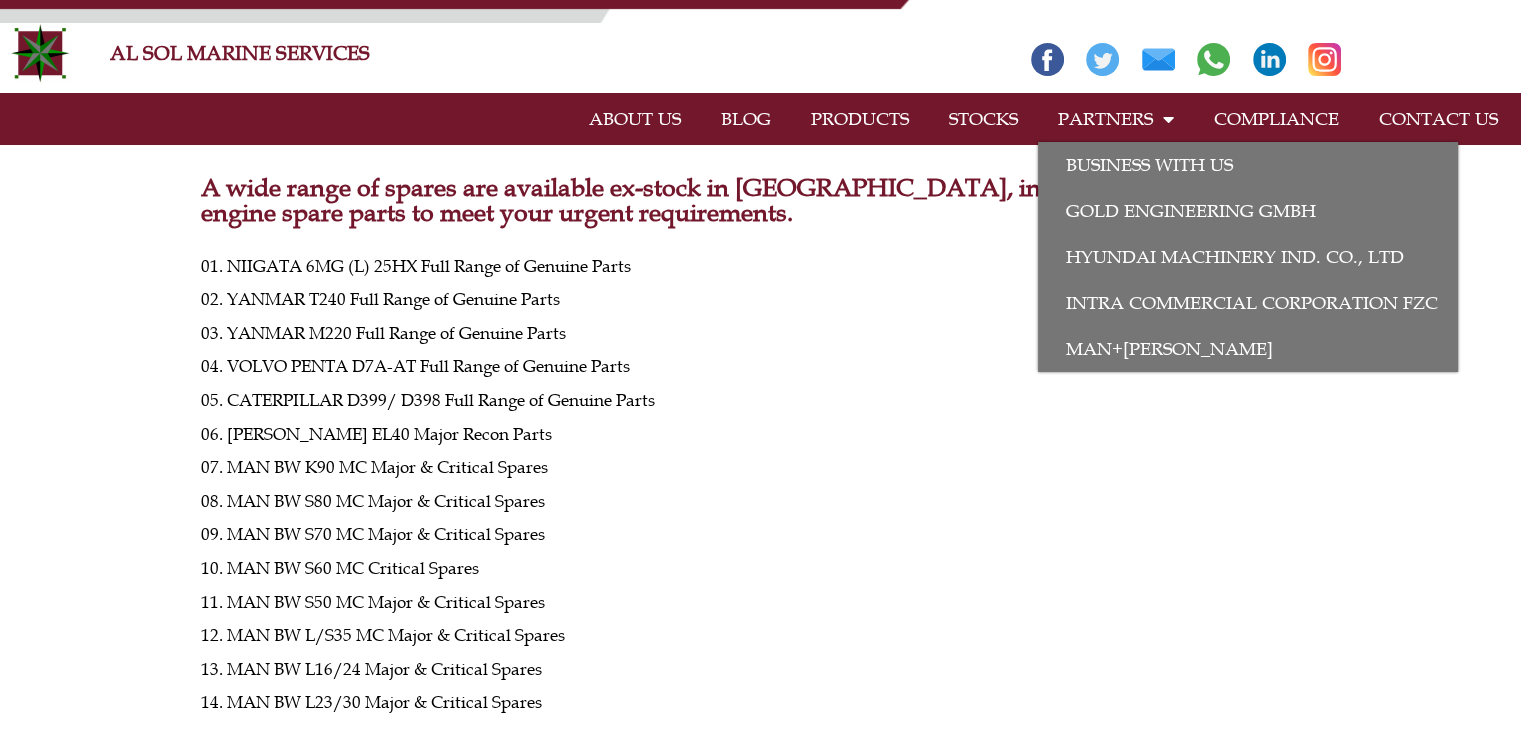 click on "PARTNERS" 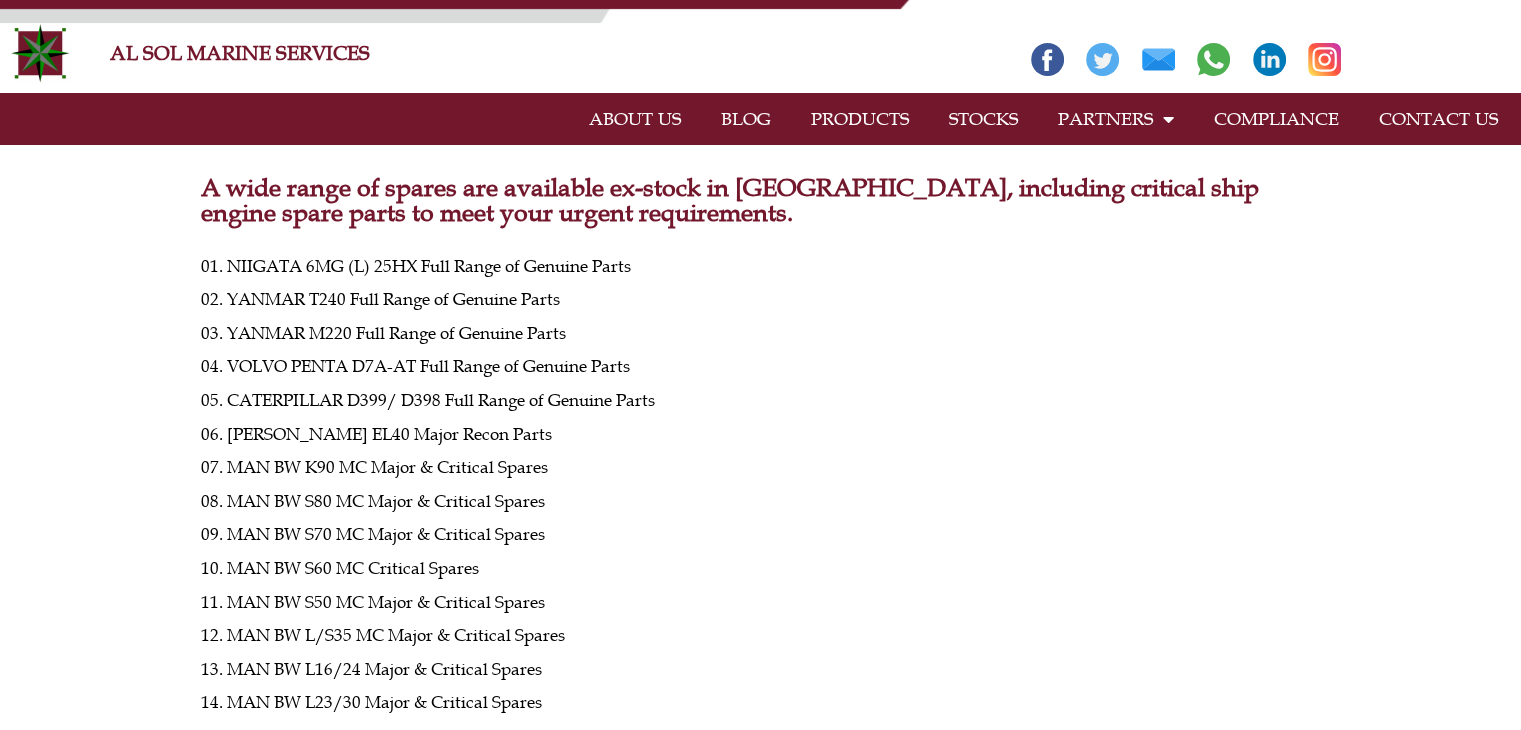 click on "ABOUT US" 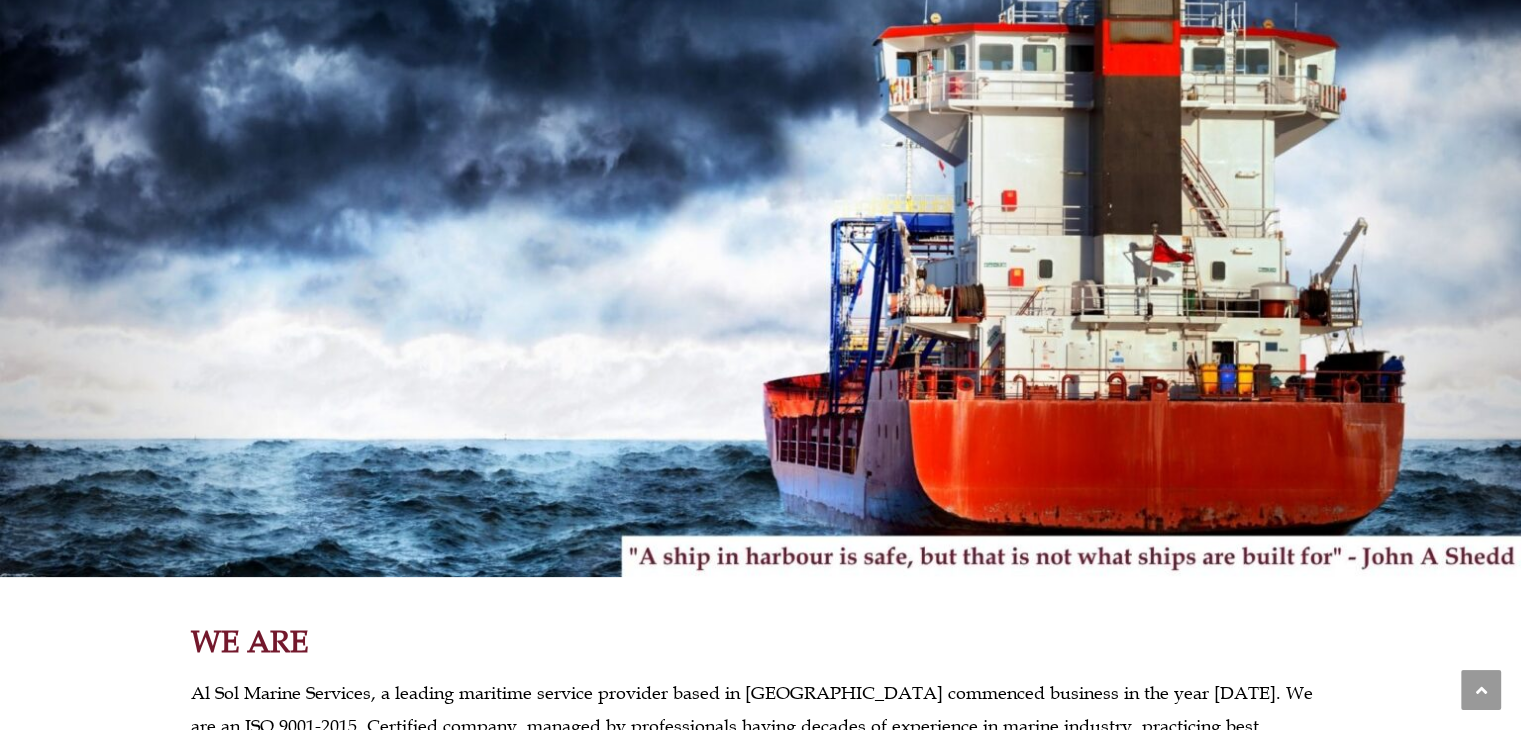 scroll, scrollTop: 0, scrollLeft: 0, axis: both 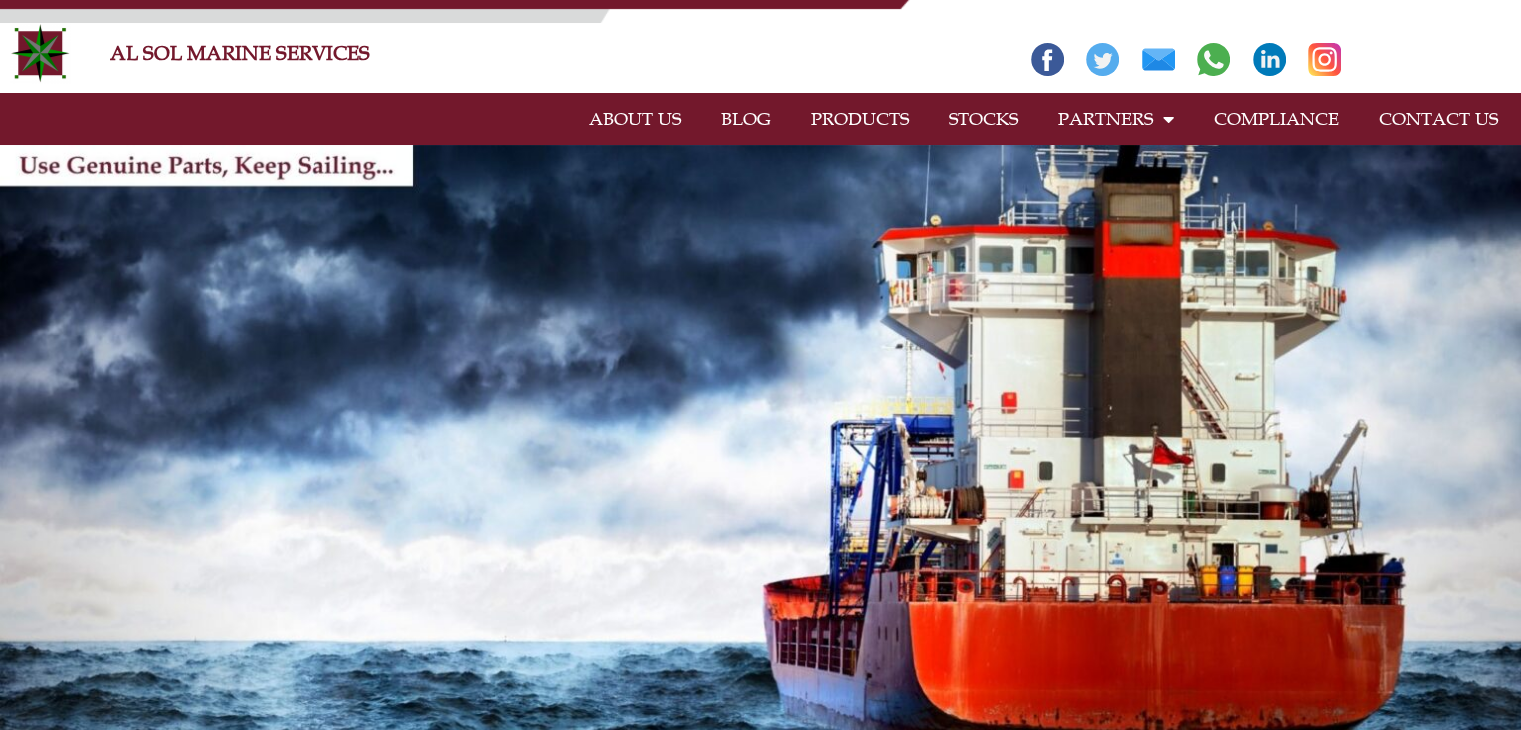 click on "BLOG" 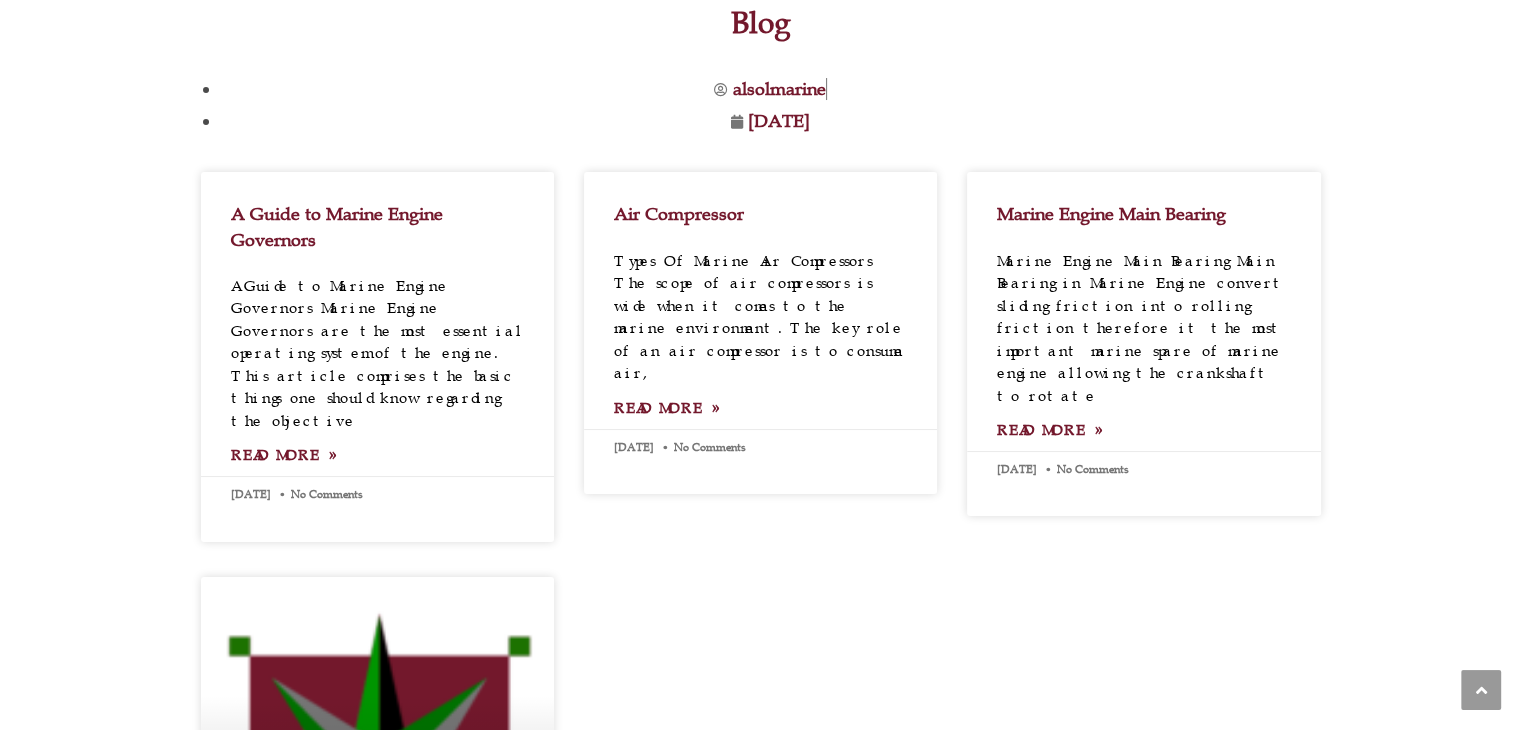 scroll, scrollTop: 0, scrollLeft: 0, axis: both 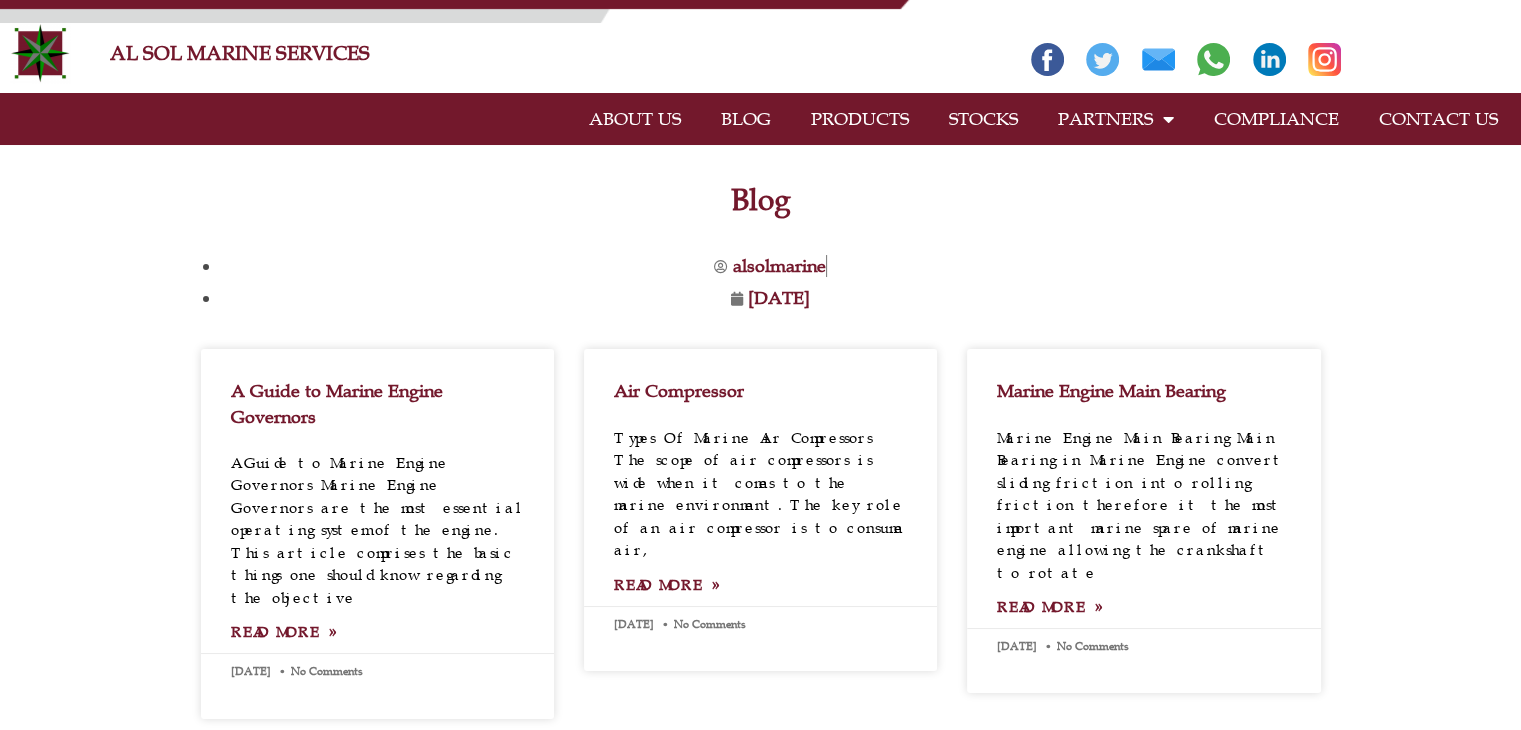click on "PRODUCTS" 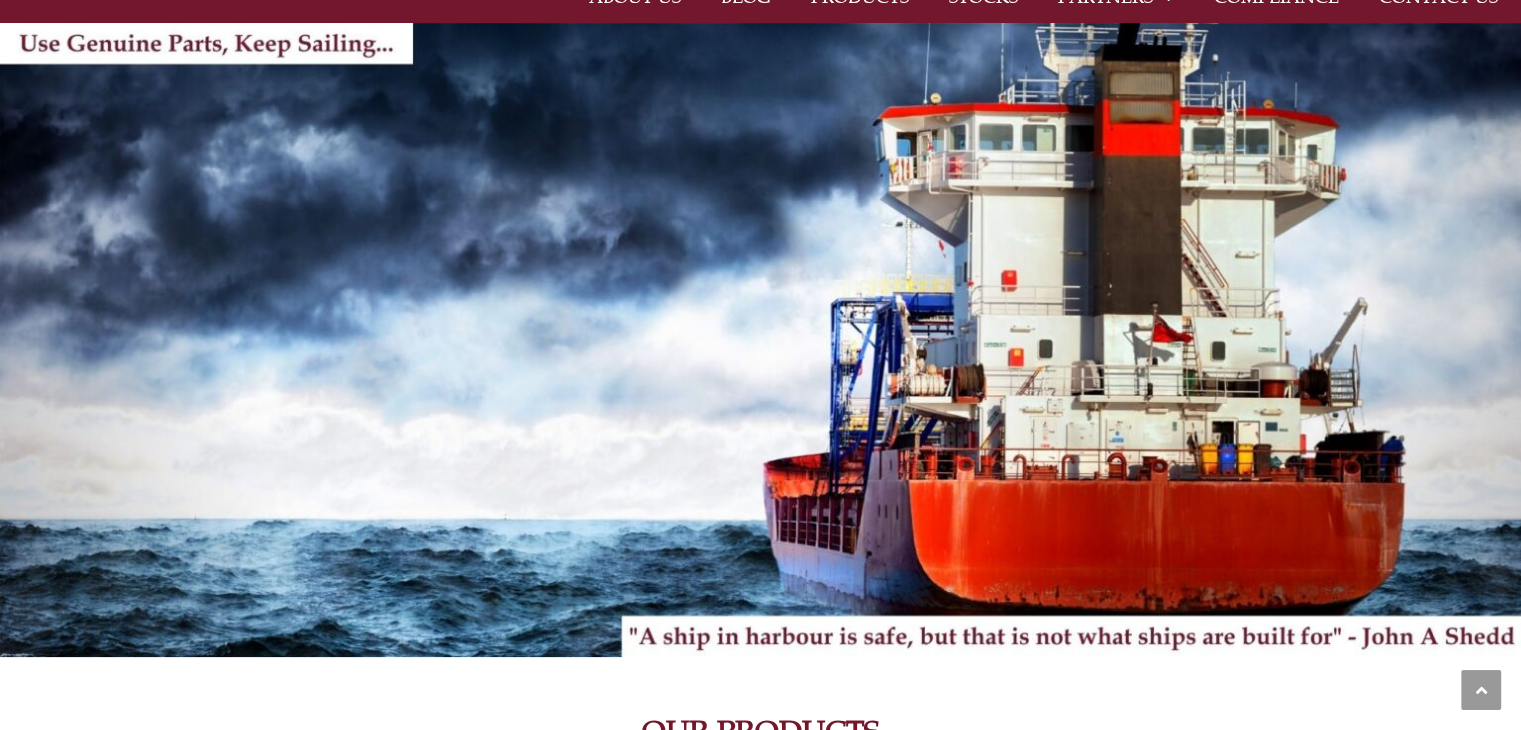 scroll, scrollTop: 0, scrollLeft: 0, axis: both 